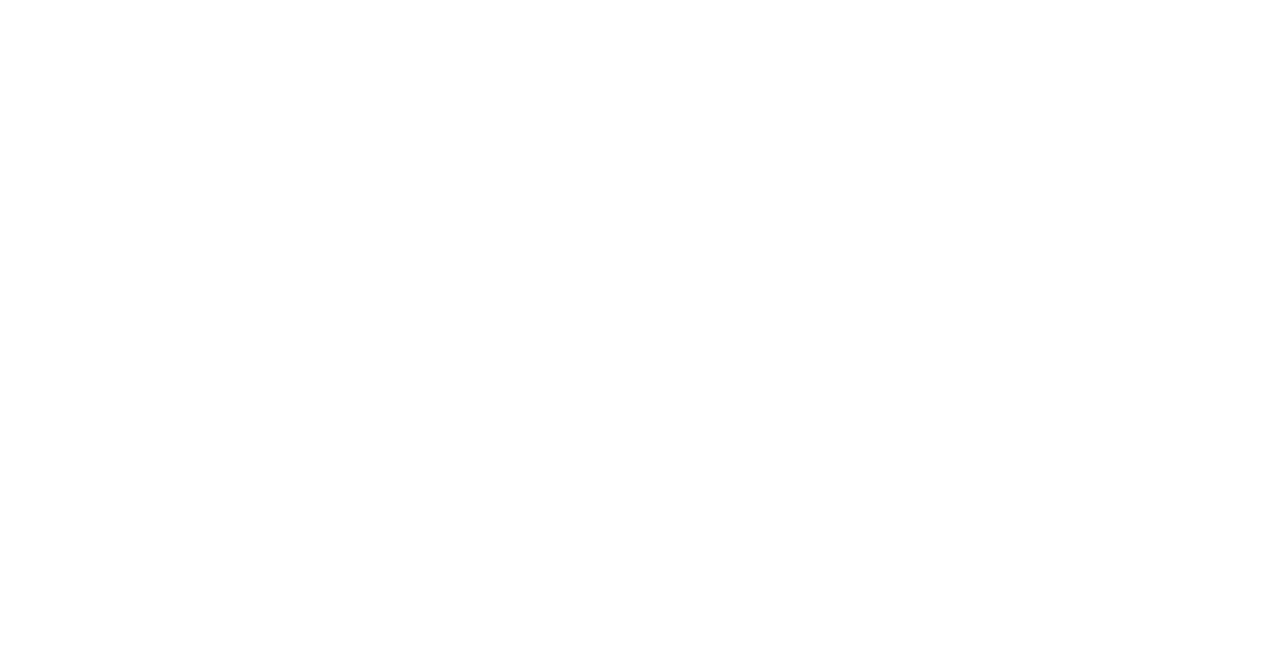 scroll, scrollTop: 0, scrollLeft: 0, axis: both 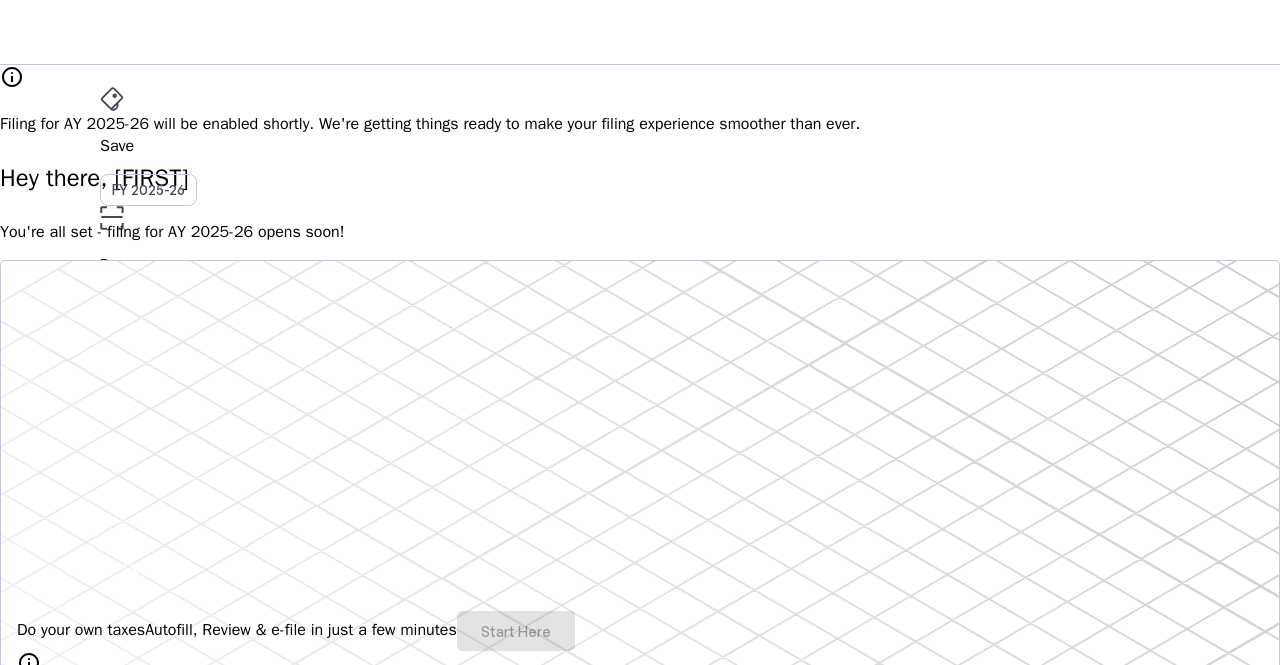 click on "CC" at bounding box center (116, 531) 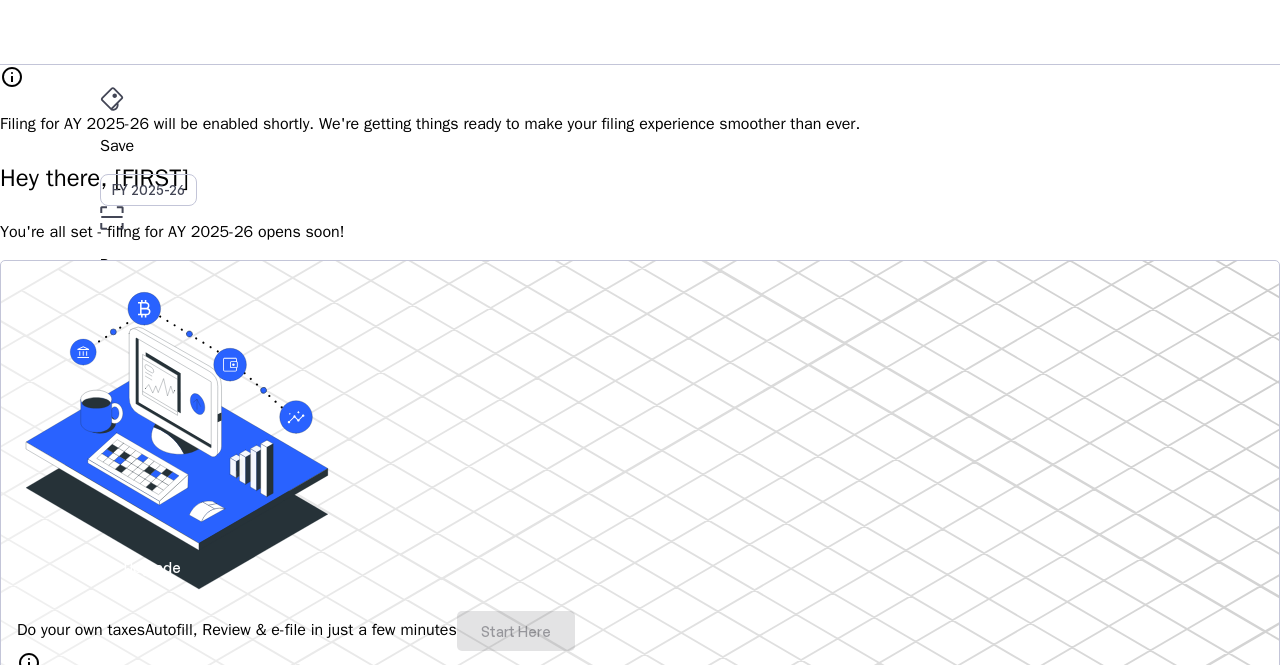 click on "account_circle My Account" at bounding box center [140, 3626] 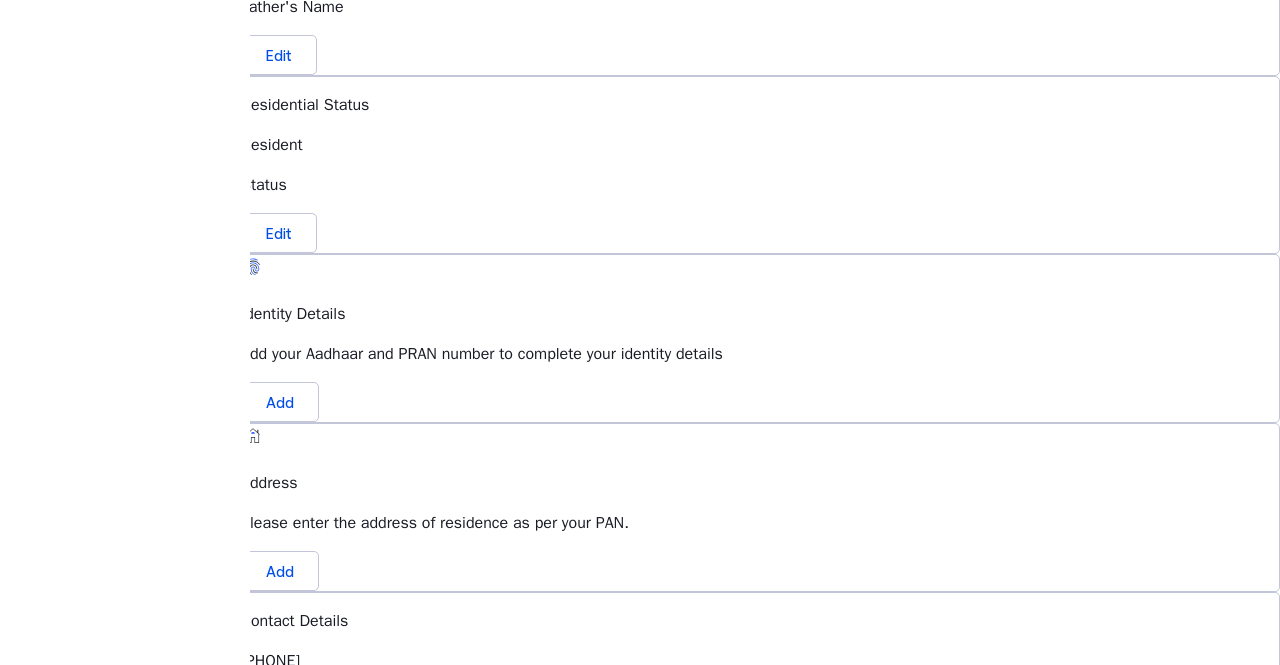 scroll, scrollTop: 742, scrollLeft: 0, axis: vertical 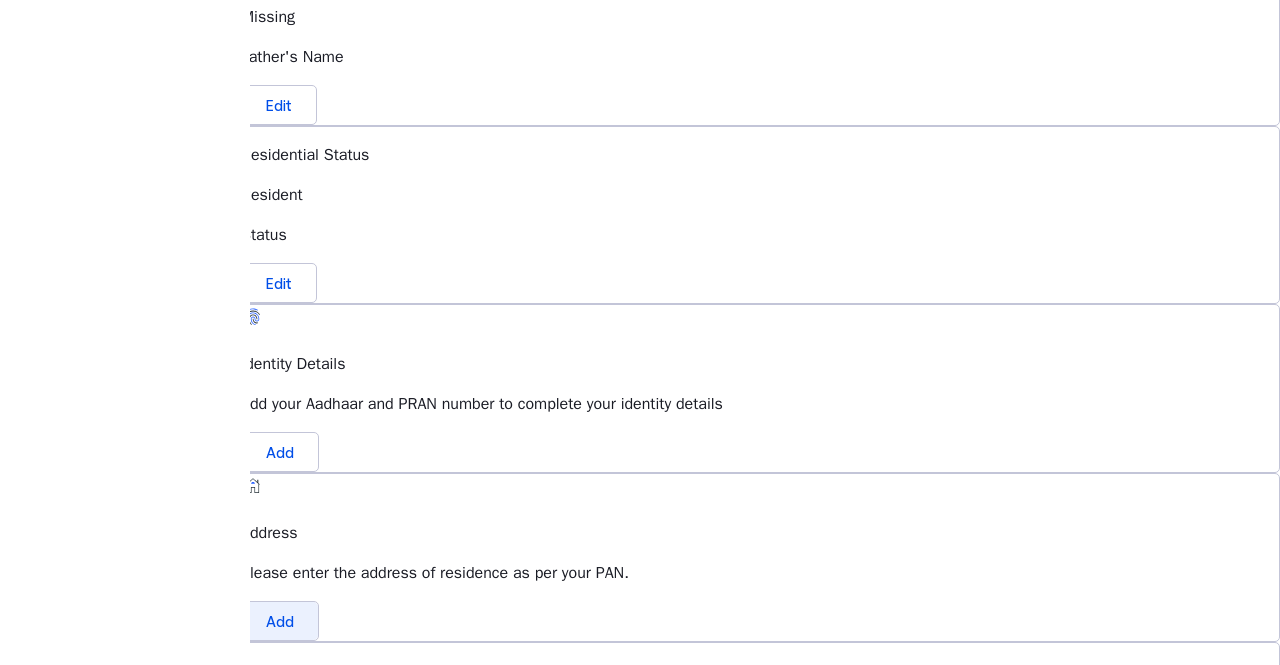 click at bounding box center (280, 621) 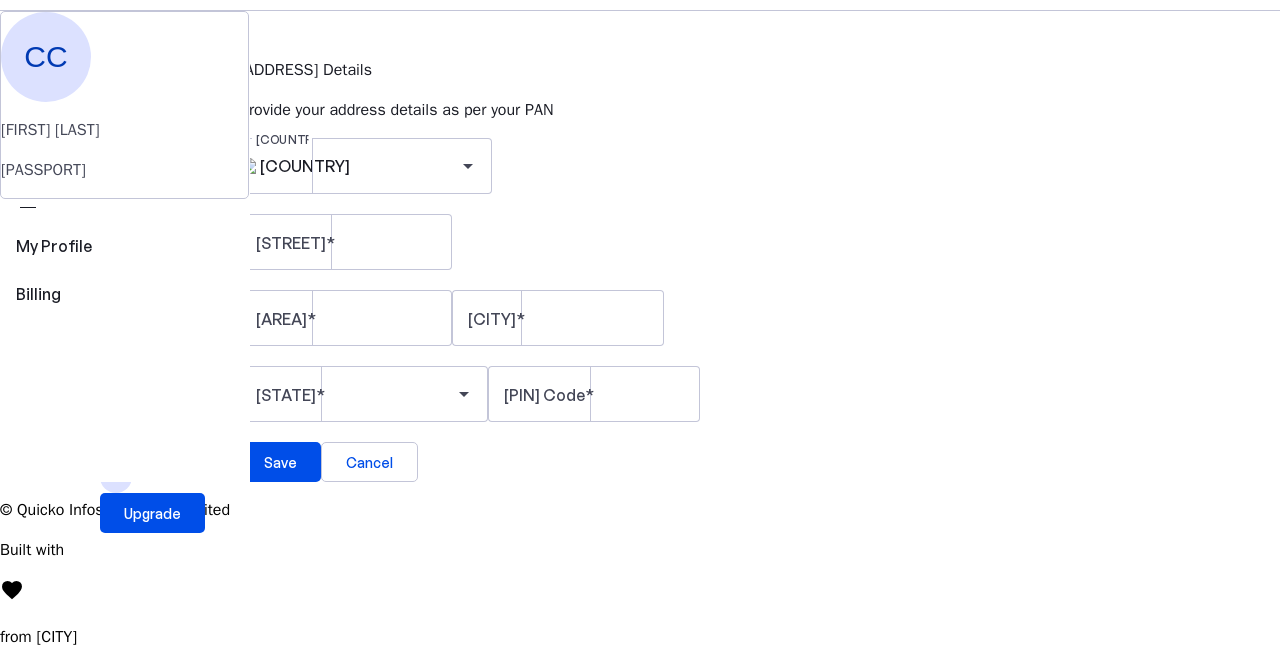 scroll, scrollTop: 0, scrollLeft: 0, axis: both 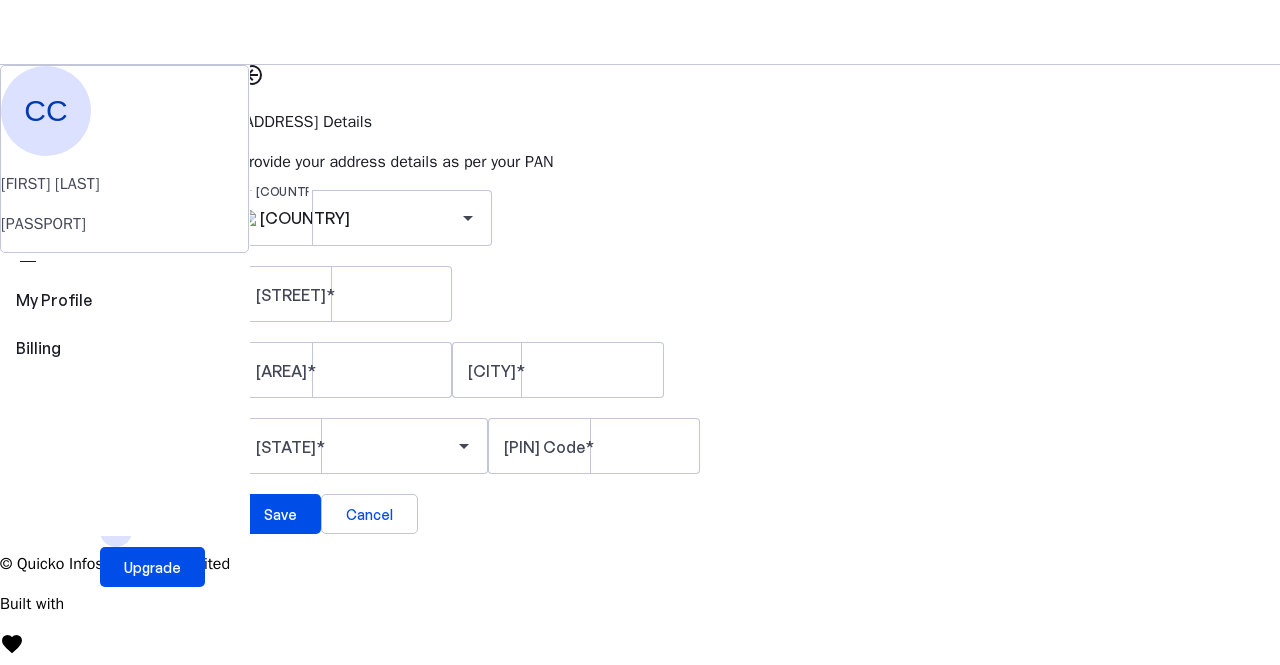 click at bounding box center [252, 75] 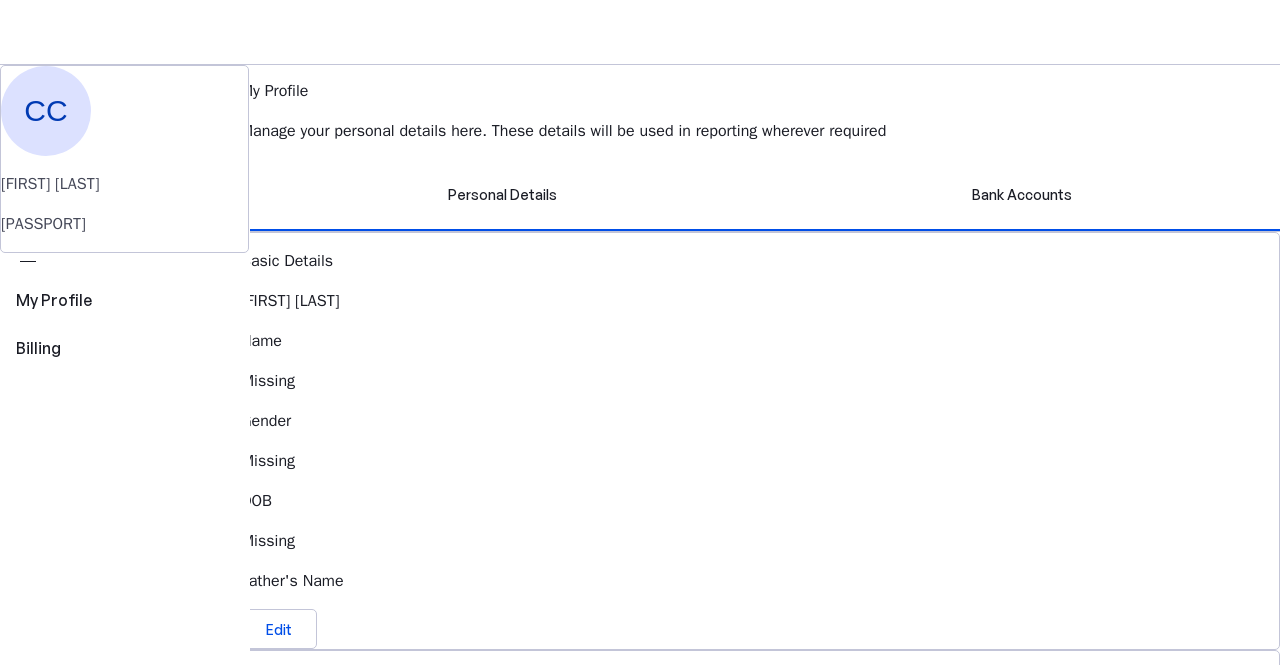 scroll, scrollTop: 0, scrollLeft: 0, axis: both 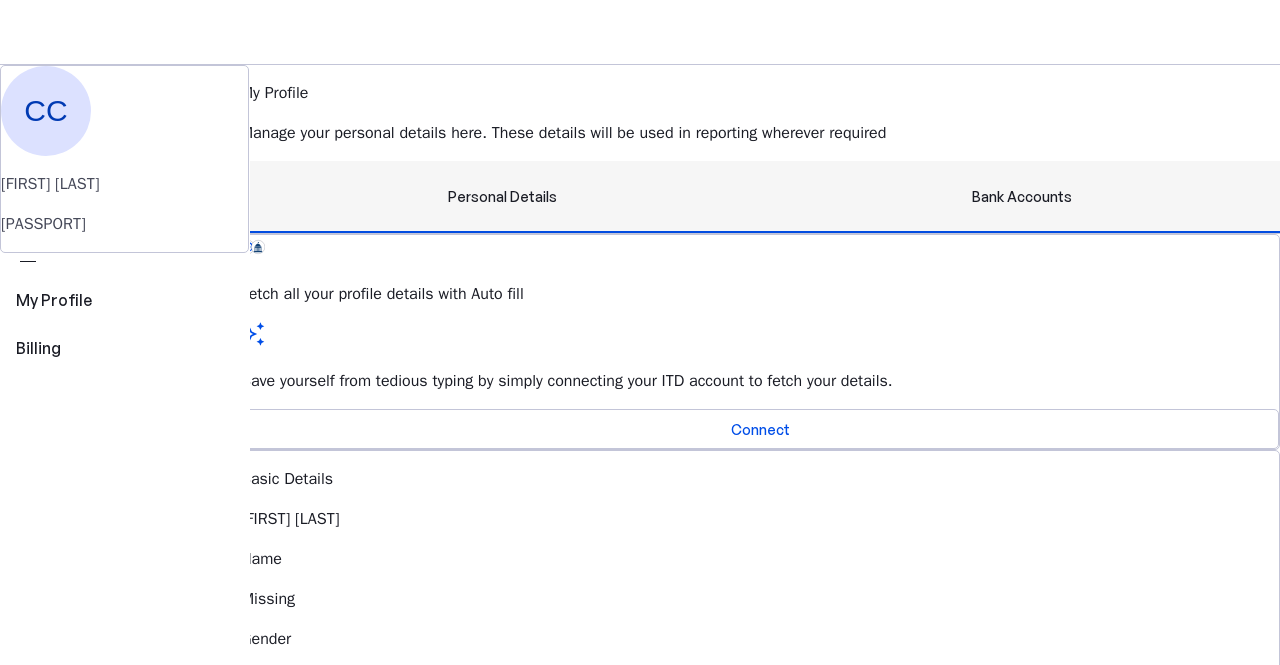 click on "Bank Accounts" at bounding box center (1022, 197) 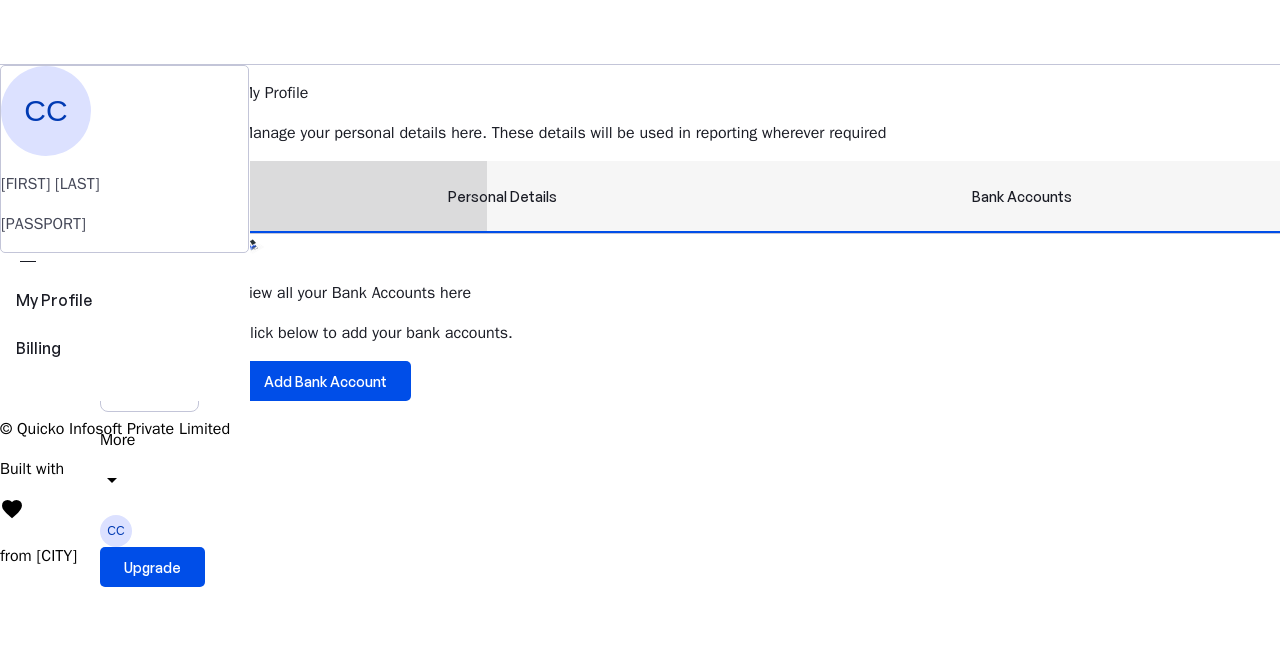 click on "Personal Details" at bounding box center (502, 197) 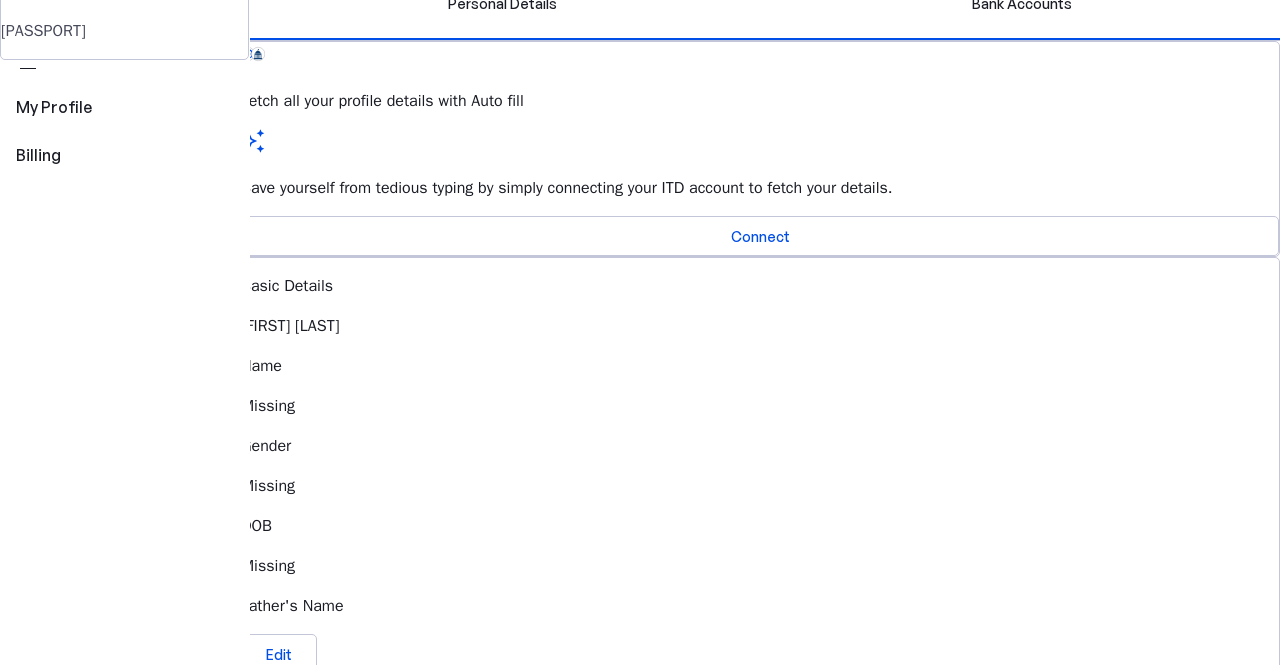 scroll, scrollTop: 229, scrollLeft: 0, axis: vertical 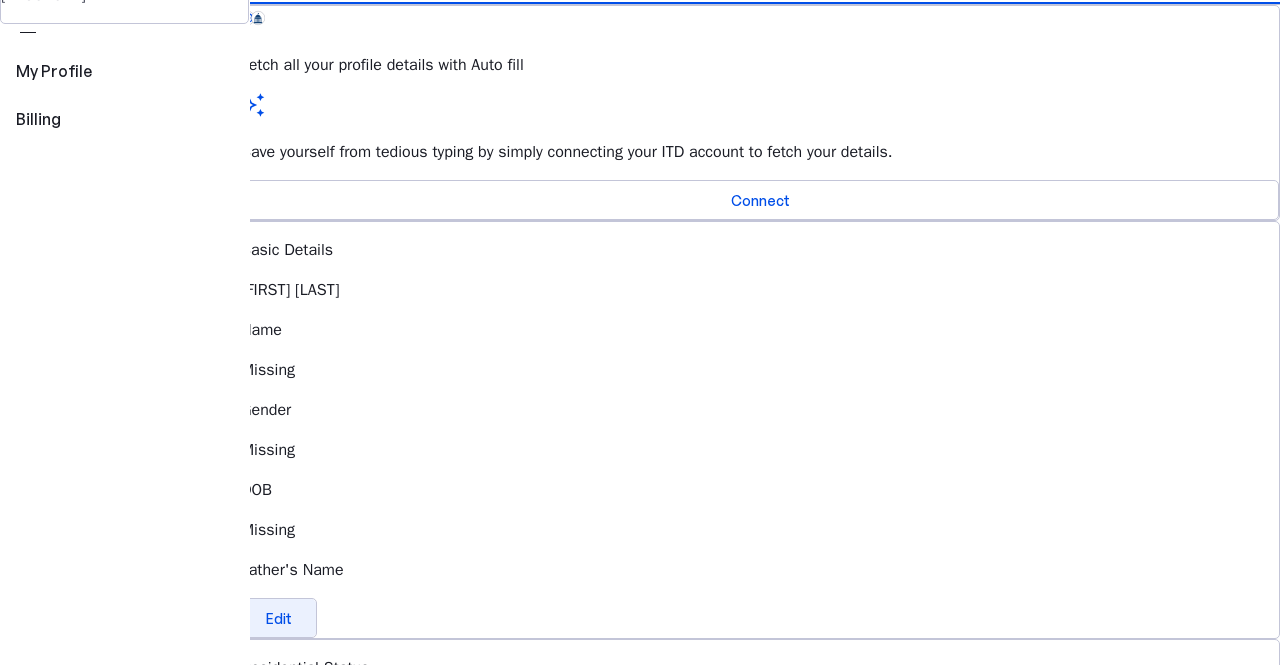 click at bounding box center [279, 618] 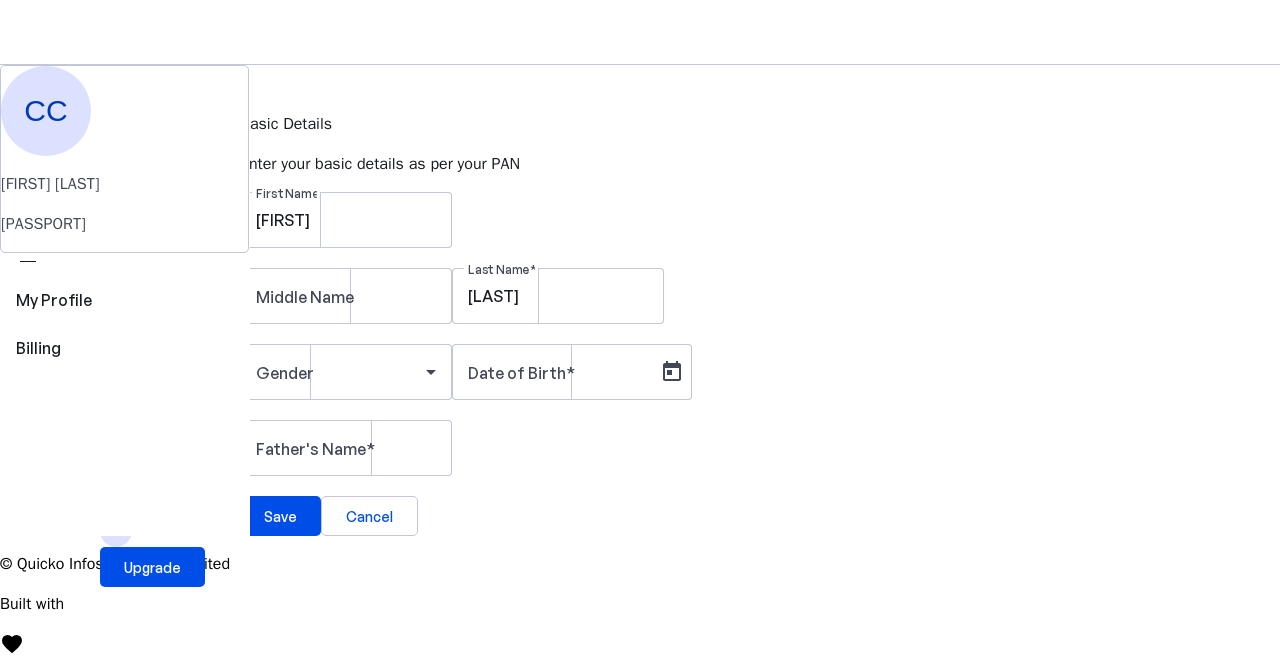 scroll, scrollTop: 2, scrollLeft: 0, axis: vertical 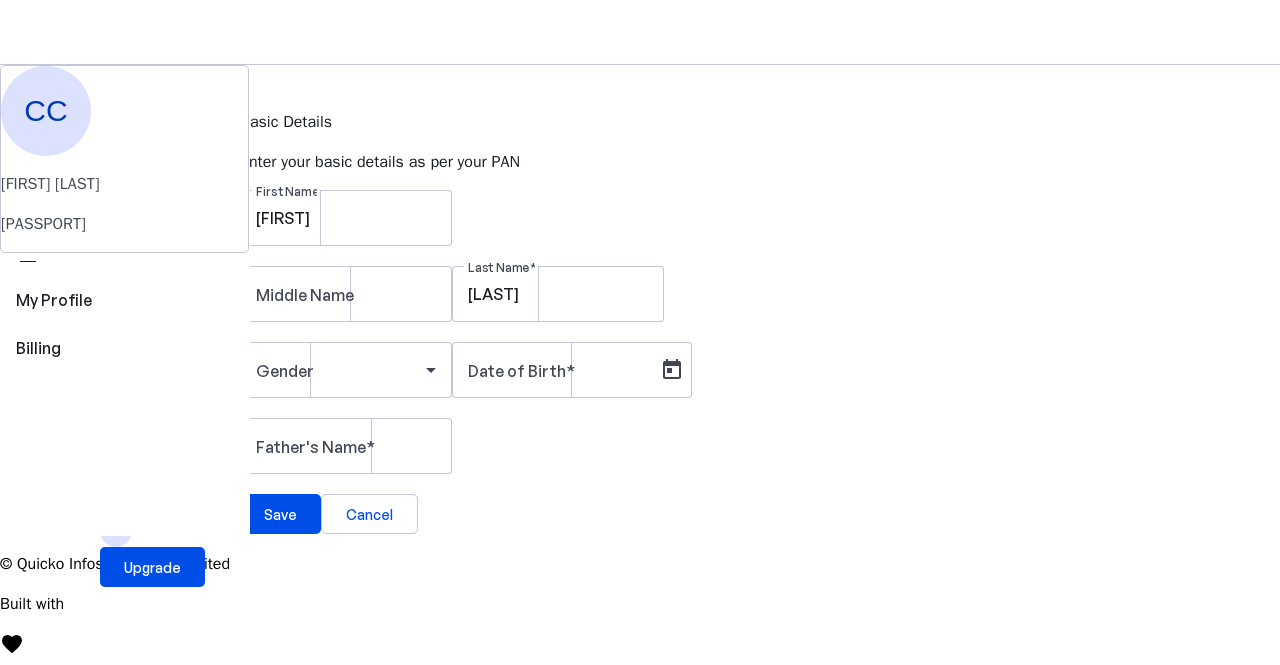 click at bounding box center [252, 75] 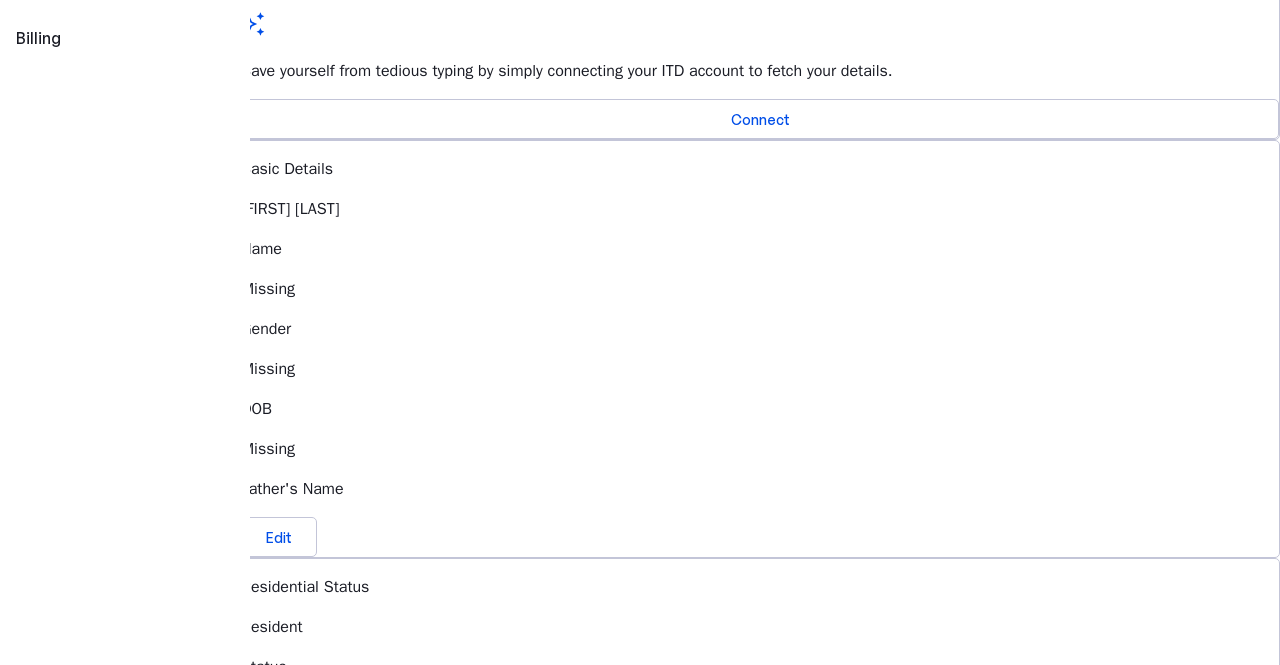 scroll, scrollTop: 388, scrollLeft: 0, axis: vertical 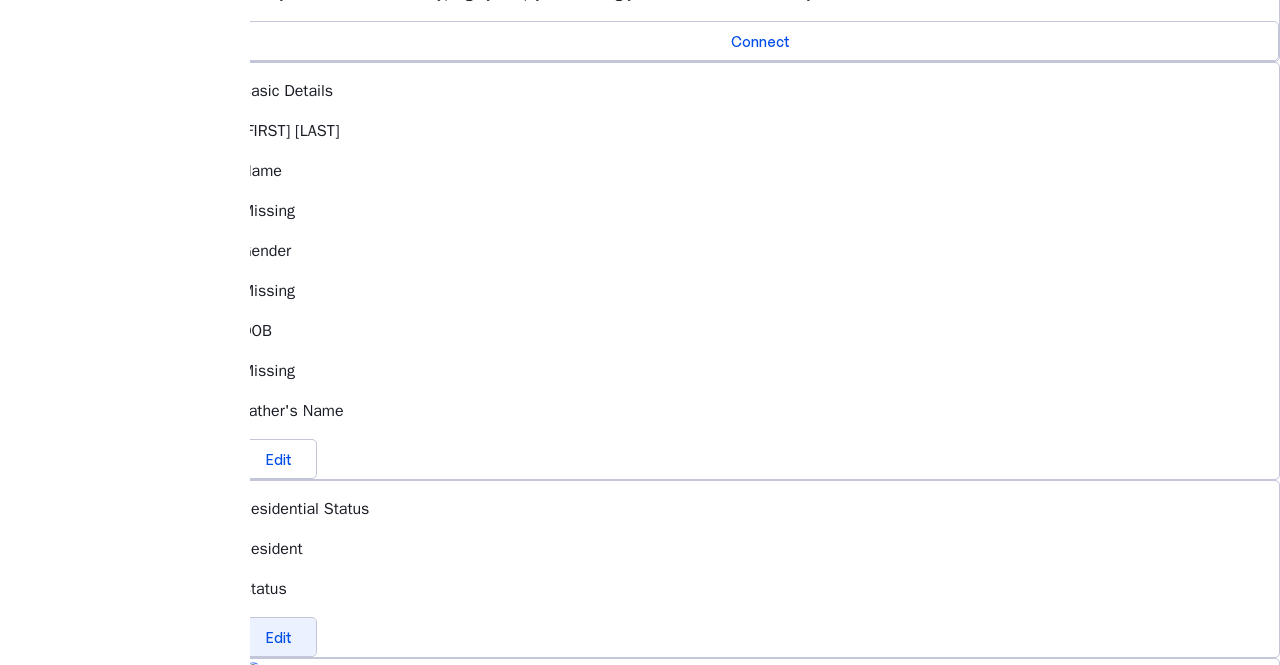 click at bounding box center [279, 637] 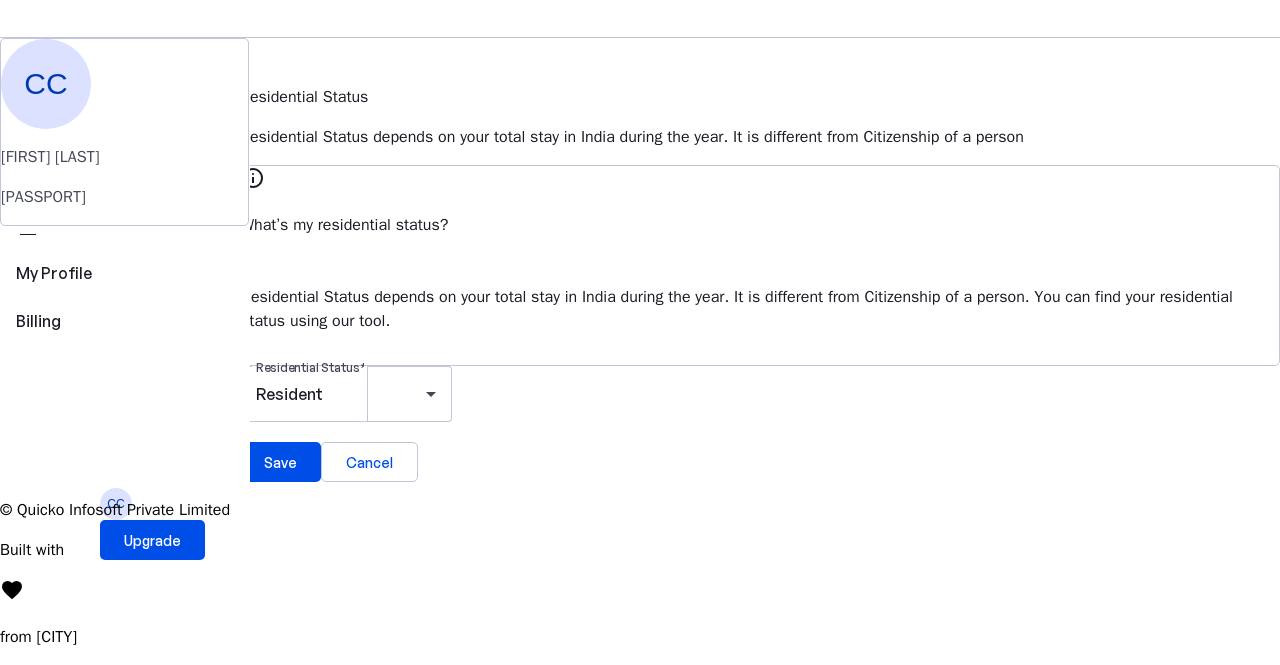 scroll, scrollTop: 0, scrollLeft: 0, axis: both 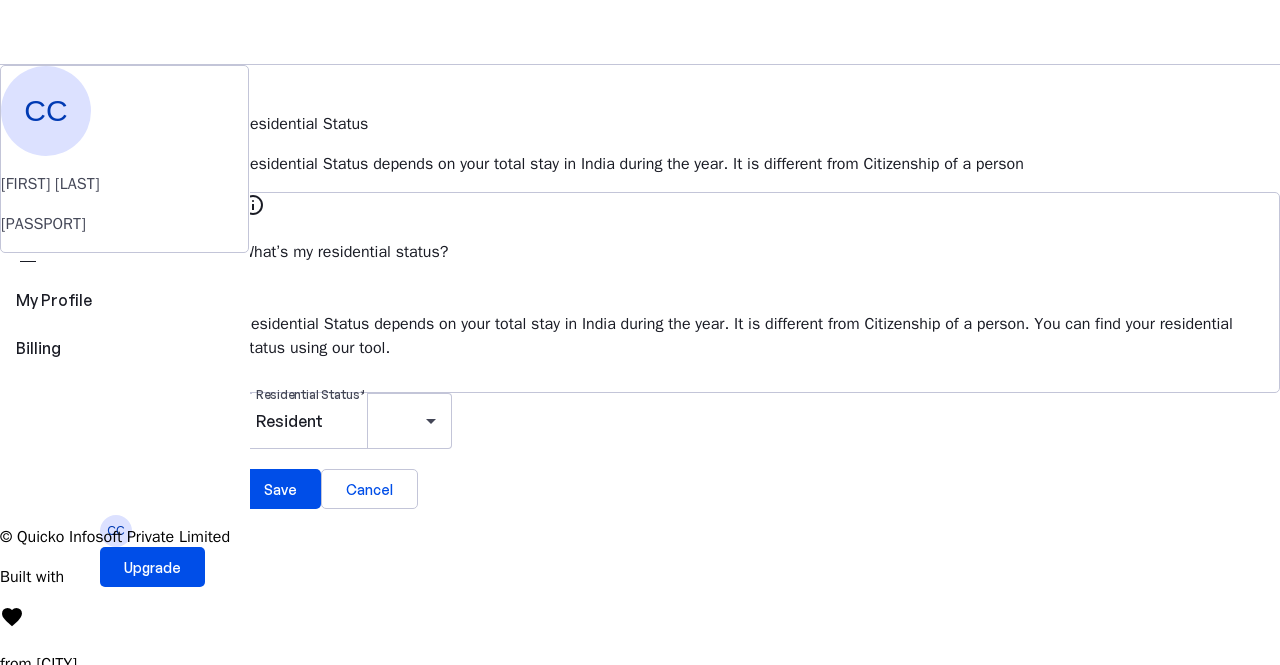 click at bounding box center [252, 77] 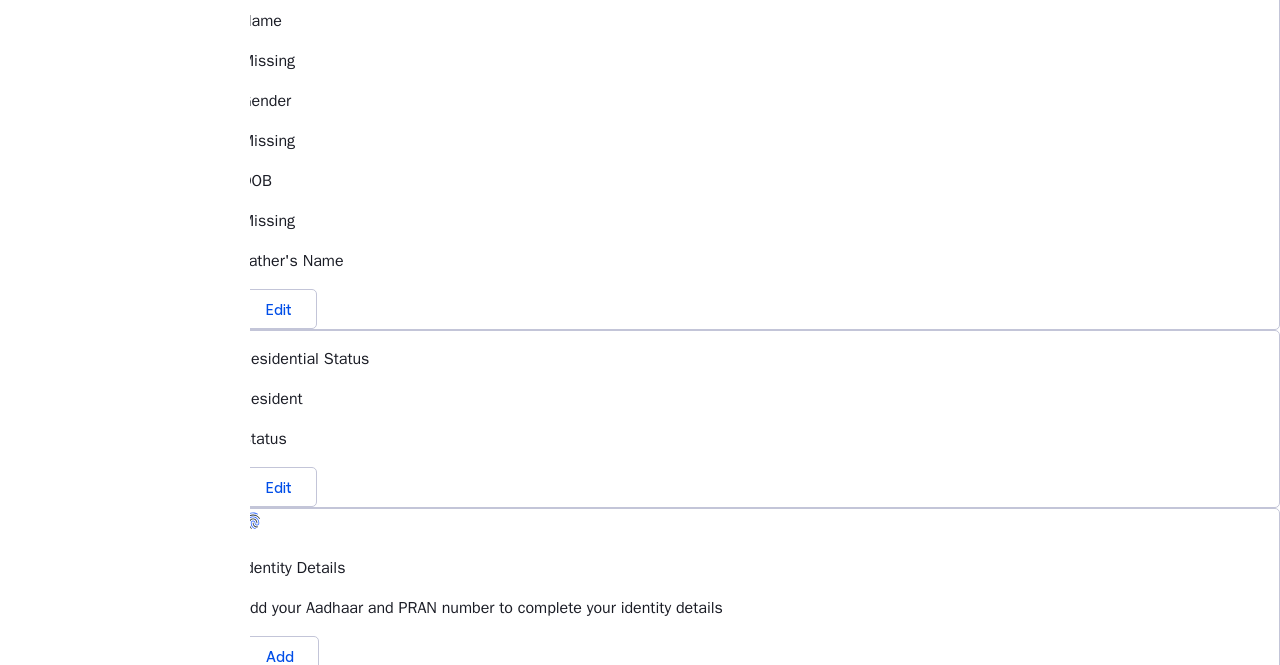 scroll, scrollTop: 626, scrollLeft: 0, axis: vertical 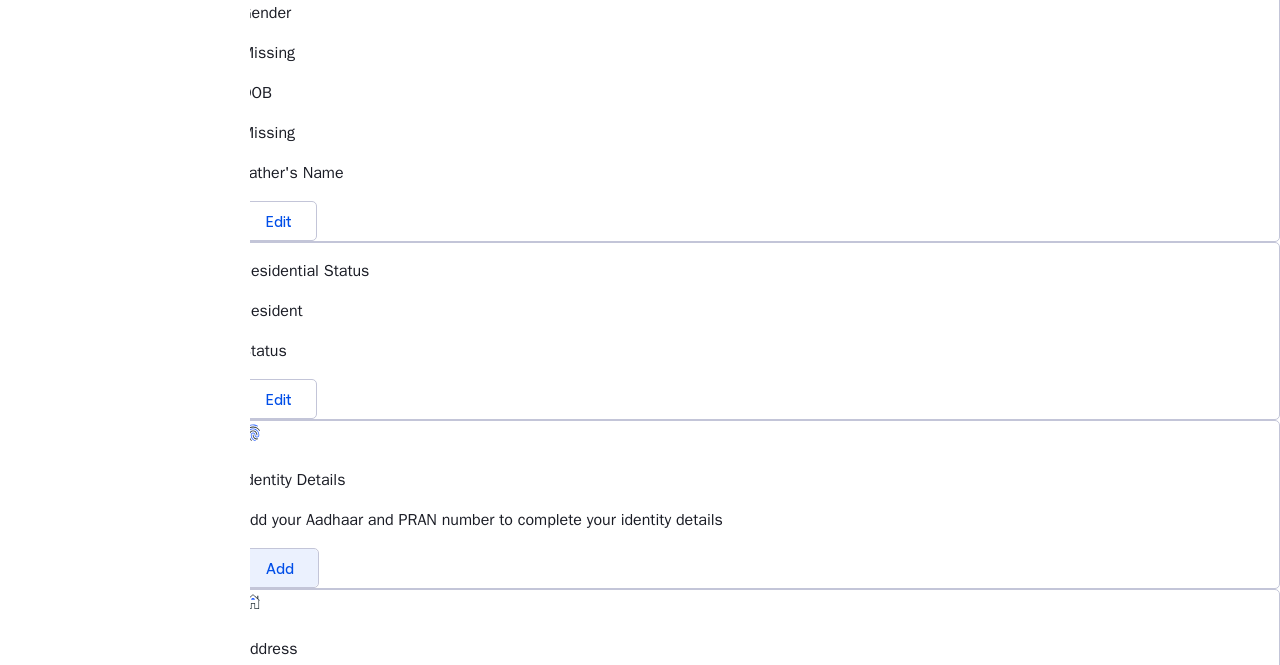 click at bounding box center (280, 568) 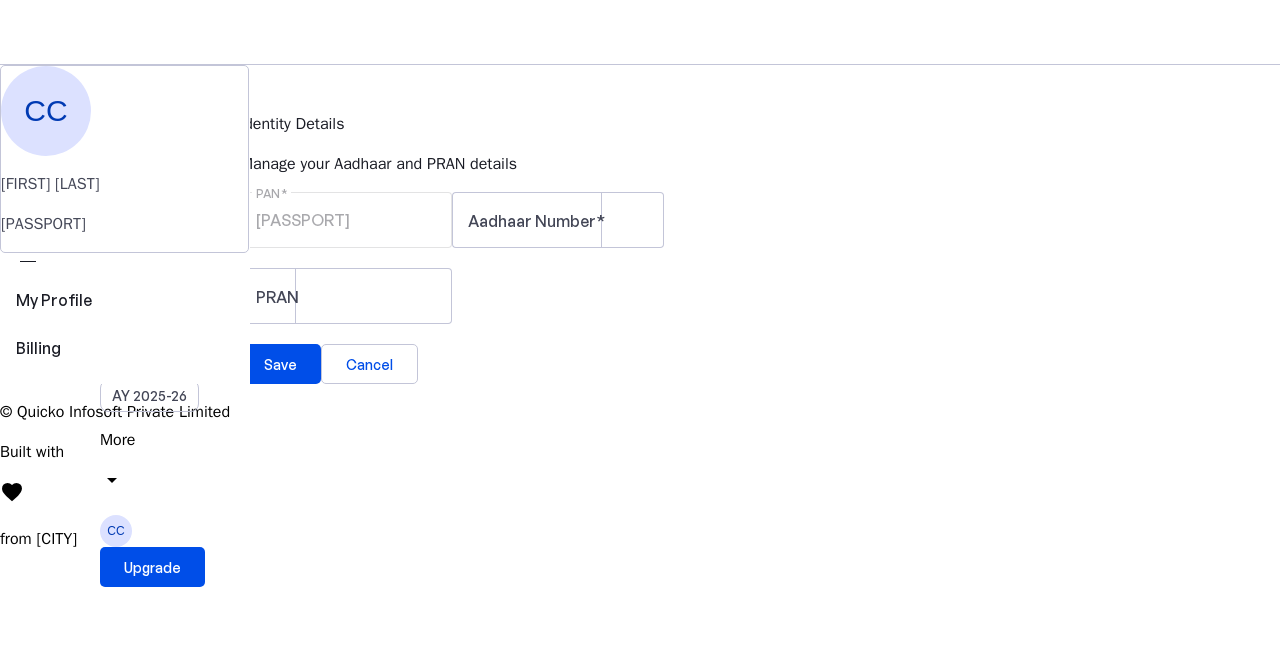 scroll, scrollTop: 0, scrollLeft: 0, axis: both 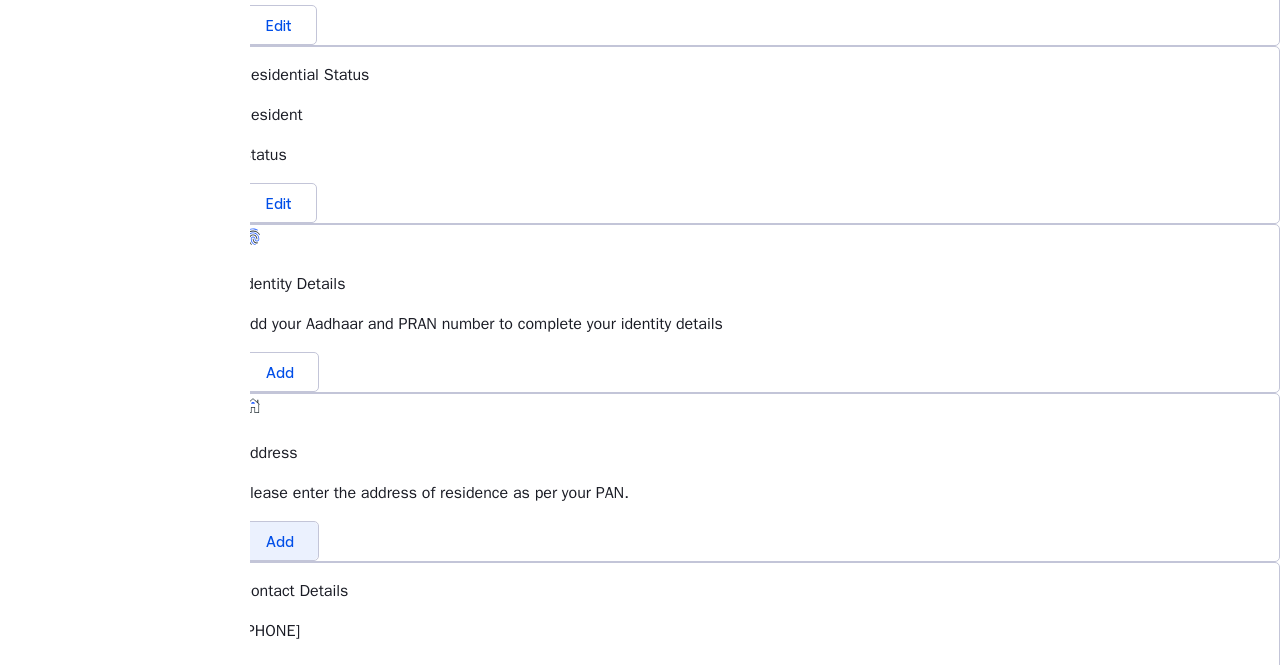 click at bounding box center (280, 541) 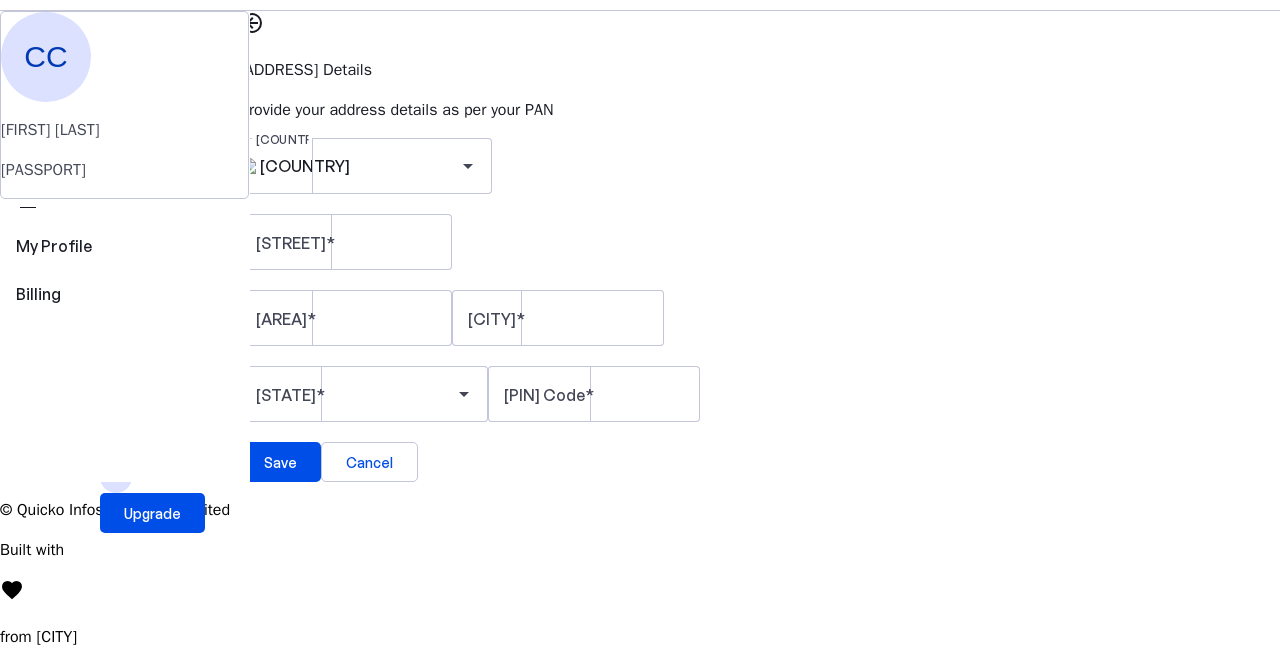 scroll, scrollTop: 0, scrollLeft: 0, axis: both 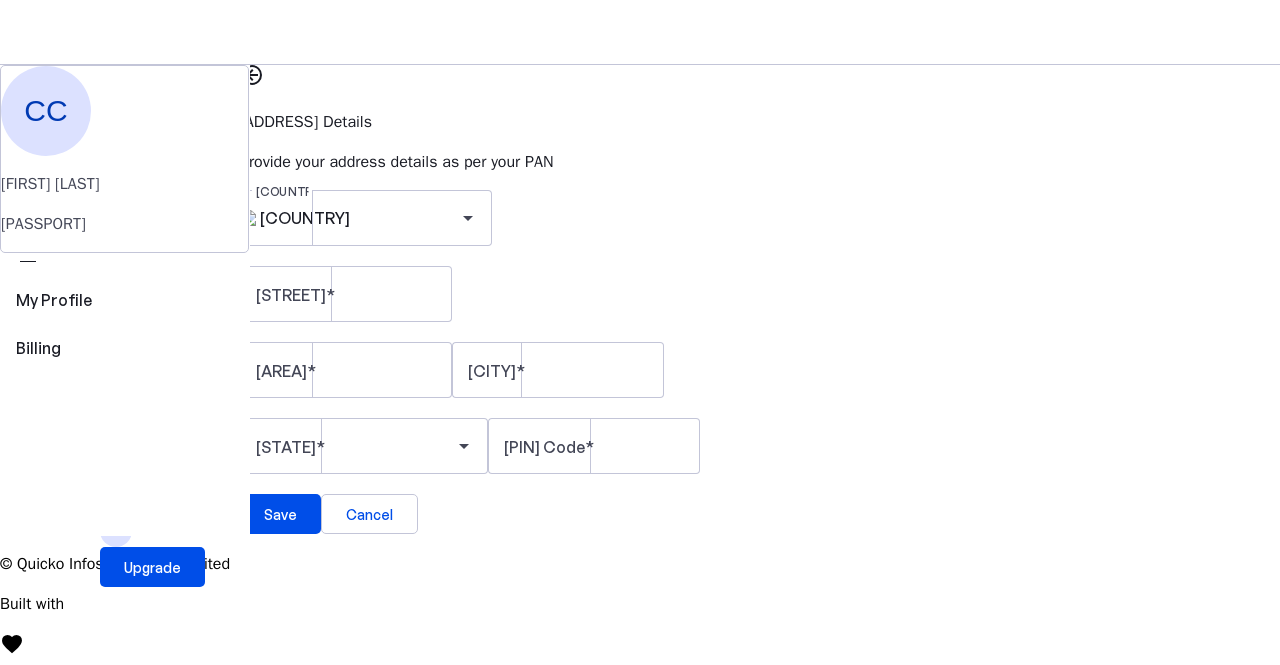 click at bounding box center [252, 75] 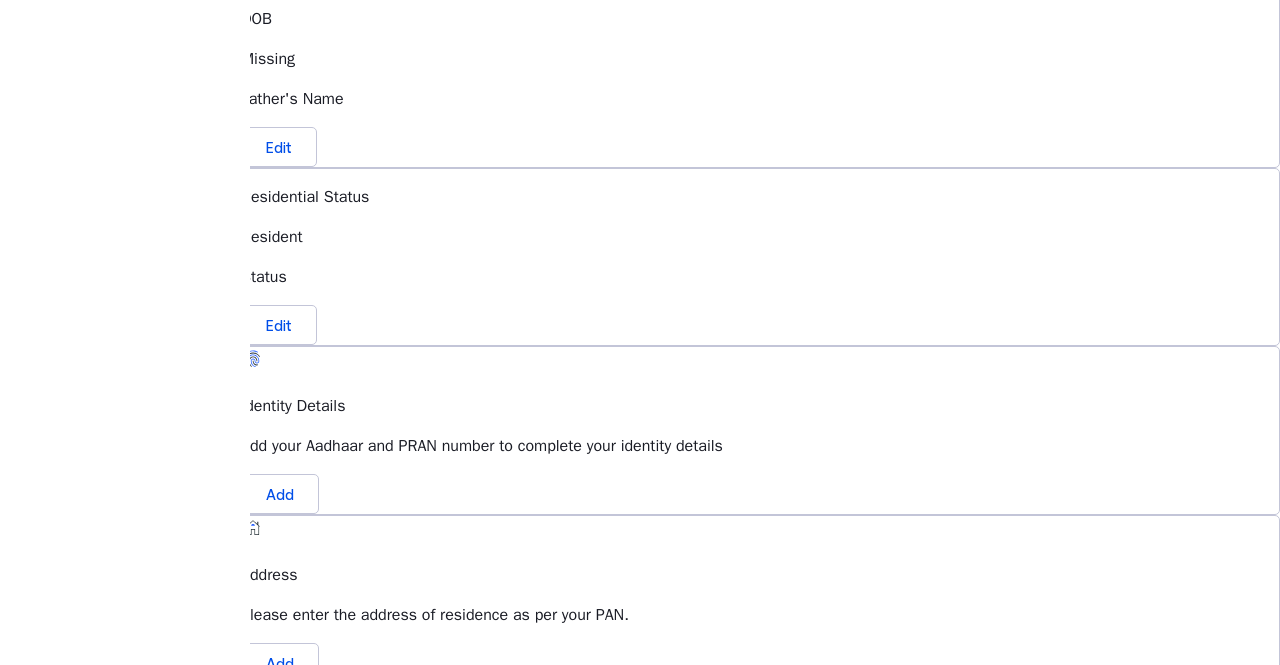 scroll, scrollTop: 880, scrollLeft: 0, axis: vertical 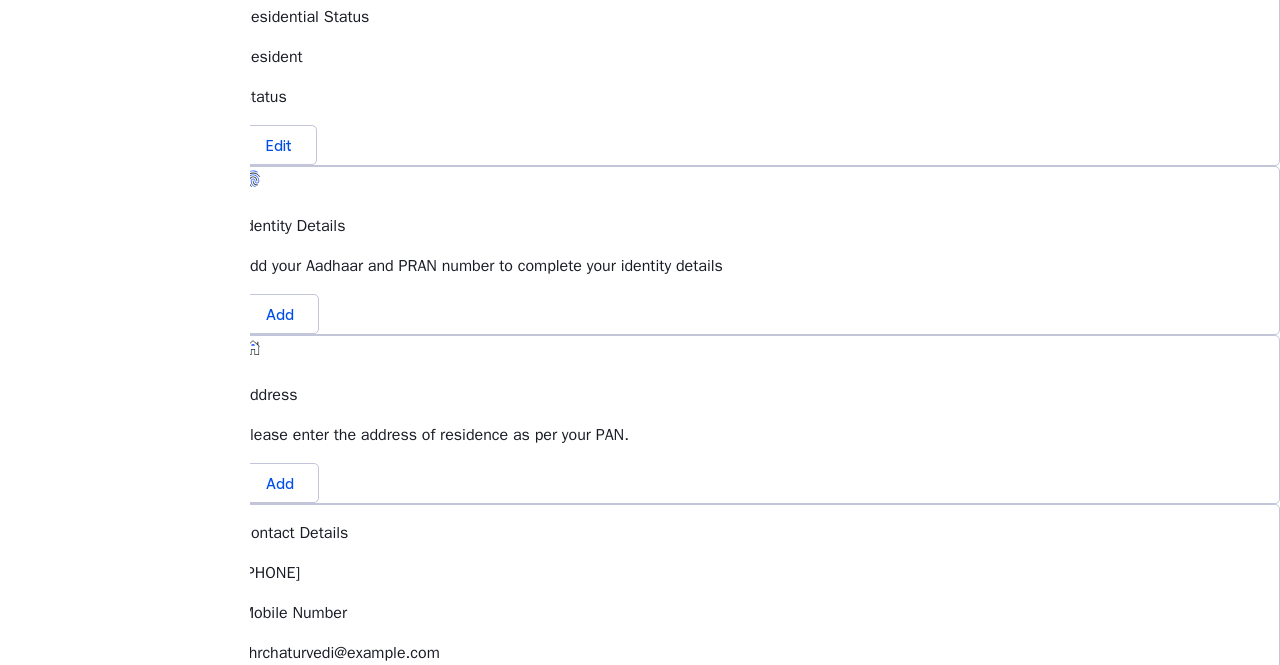 click at bounding box center [279, 741] 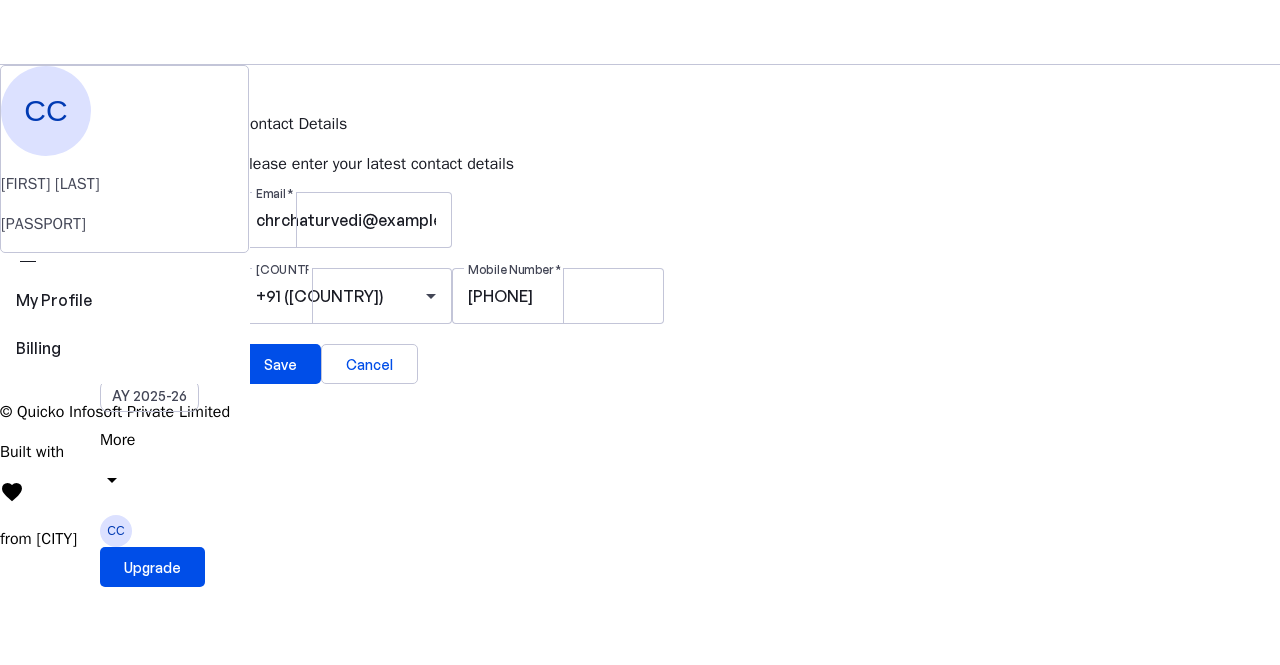 scroll, scrollTop: 0, scrollLeft: 0, axis: both 